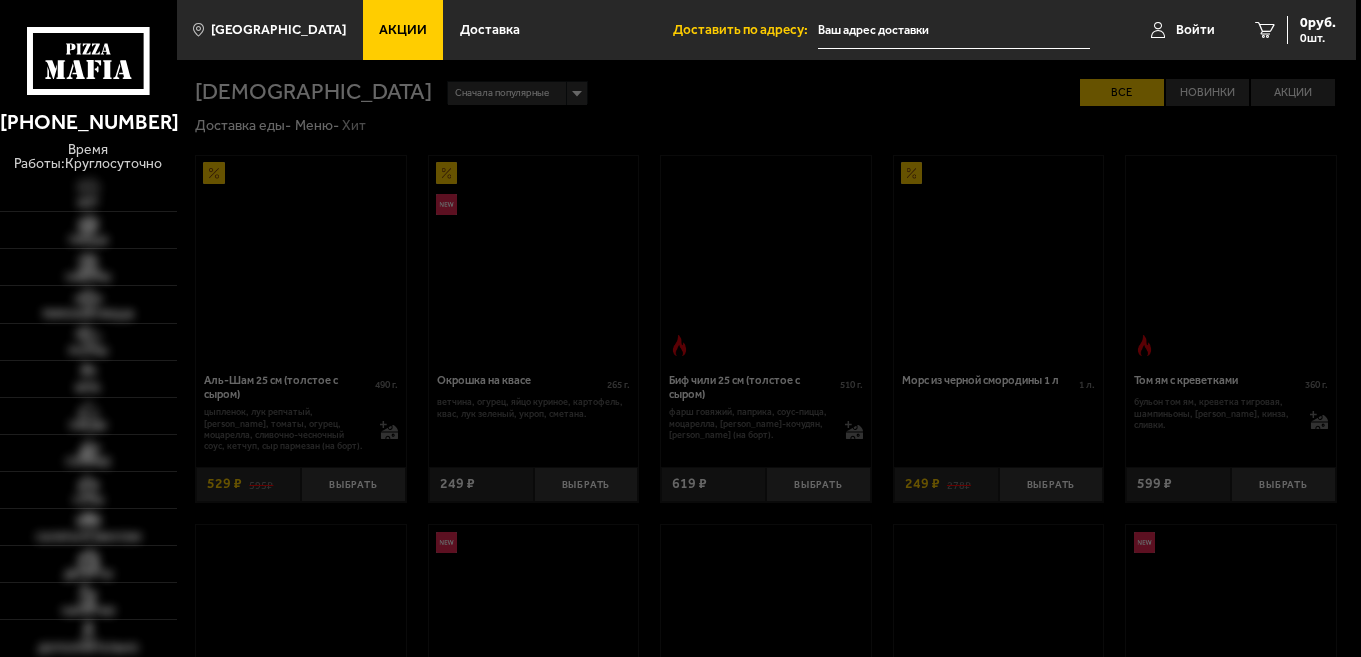 scroll, scrollTop: 0, scrollLeft: 0, axis: both 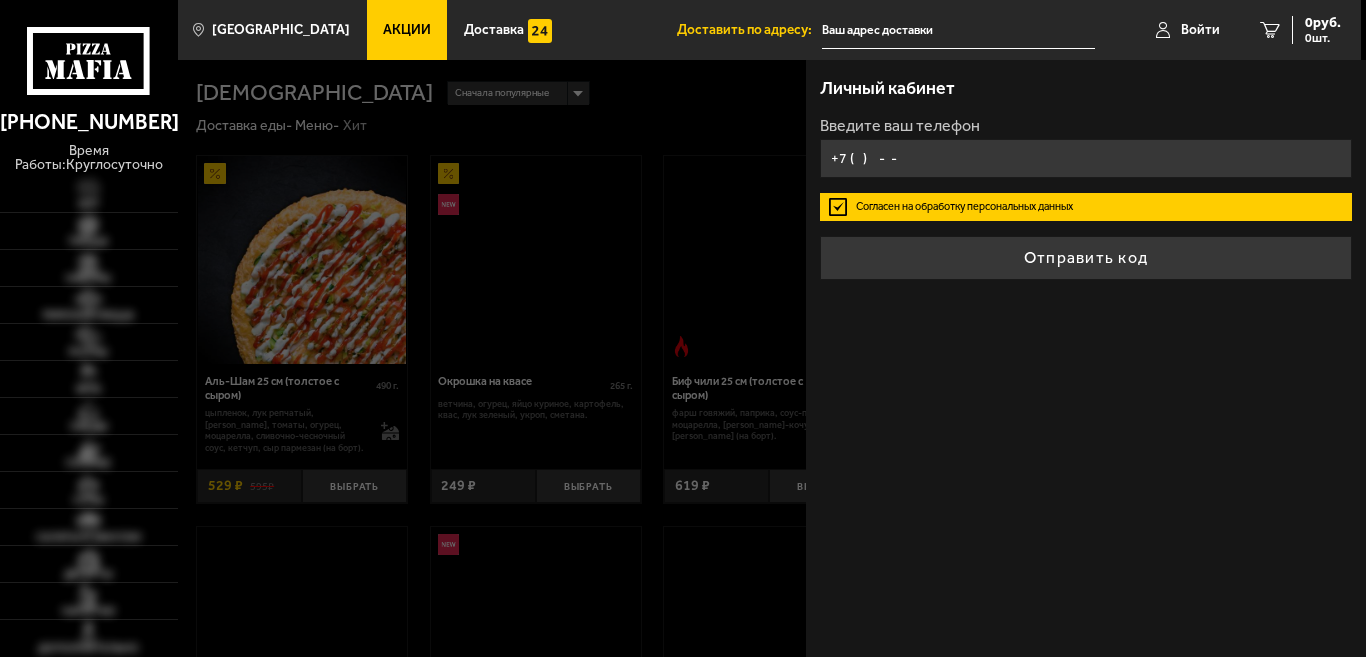 type on "+7 (   )    -  -" 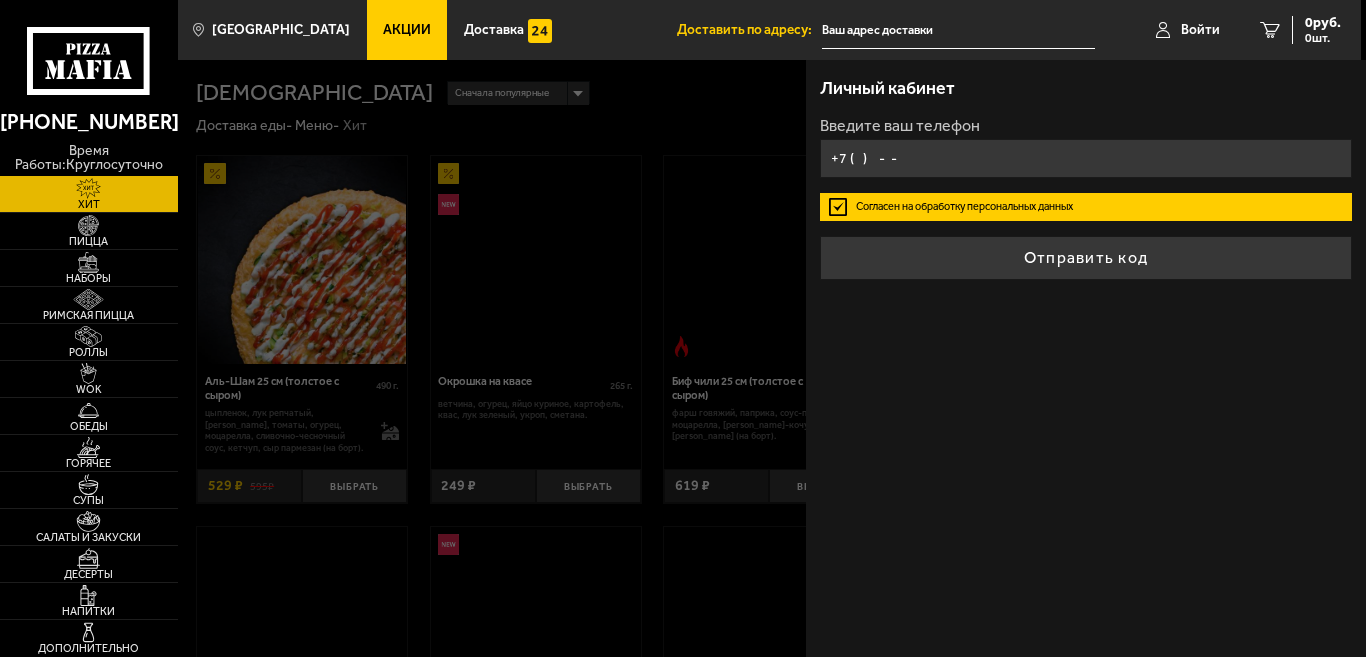 type on "[STREET_ADDRESS]" 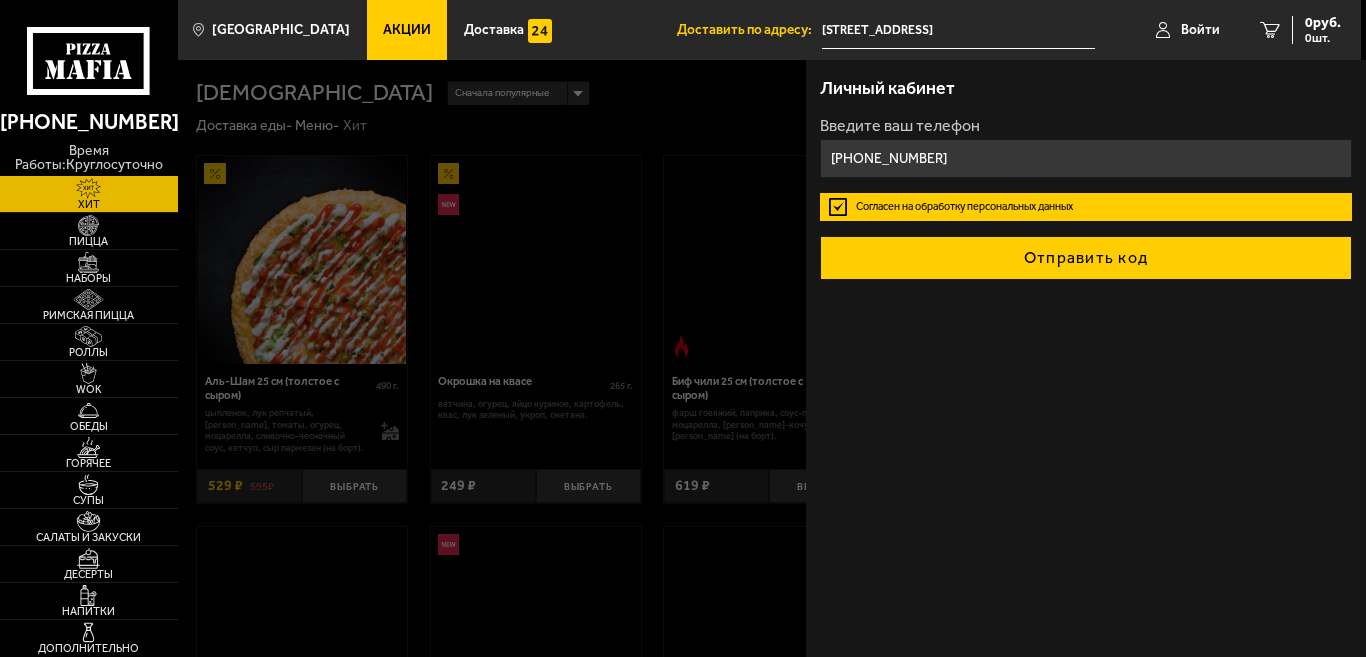 type on "[PHONE_NUMBER]" 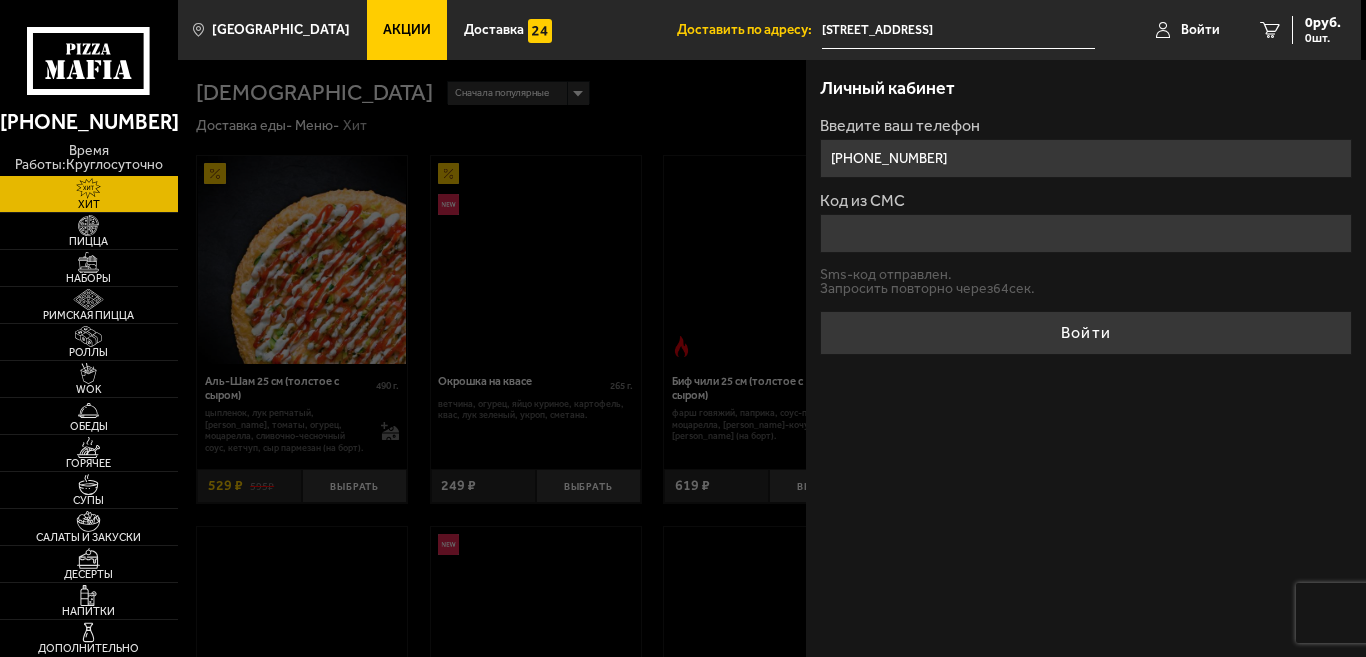 click at bounding box center (861, 388) 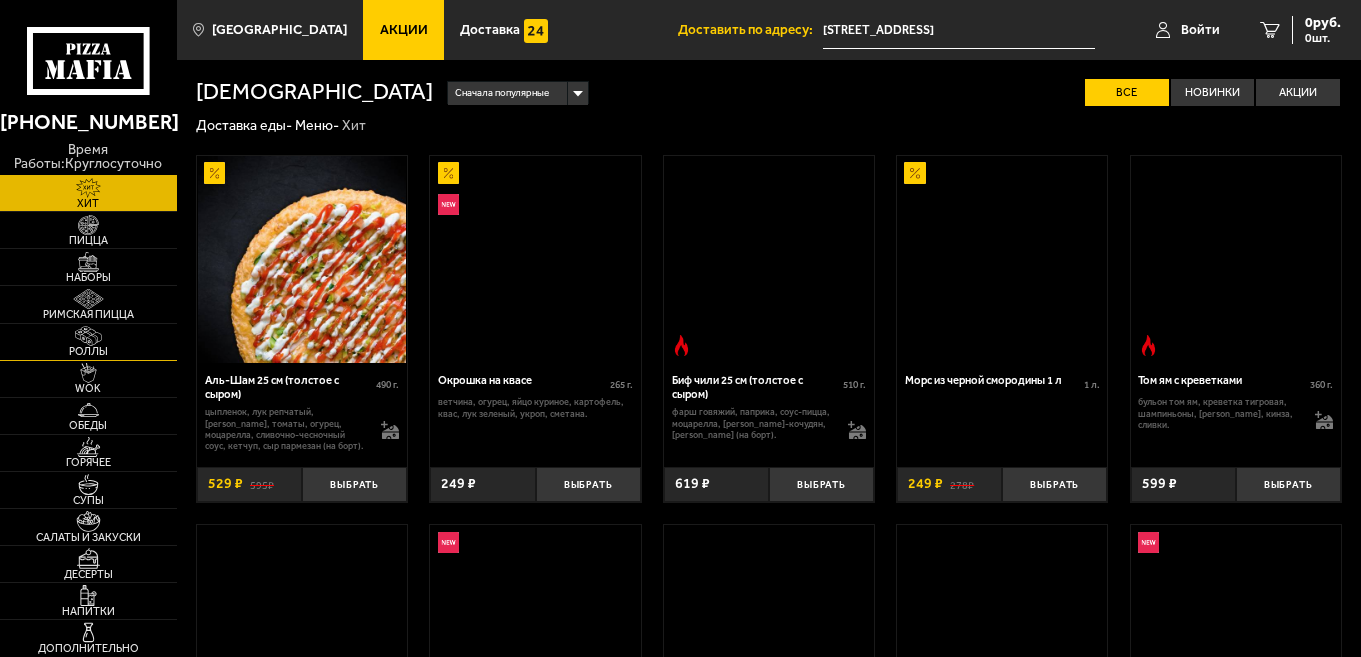 click at bounding box center [88, 336] 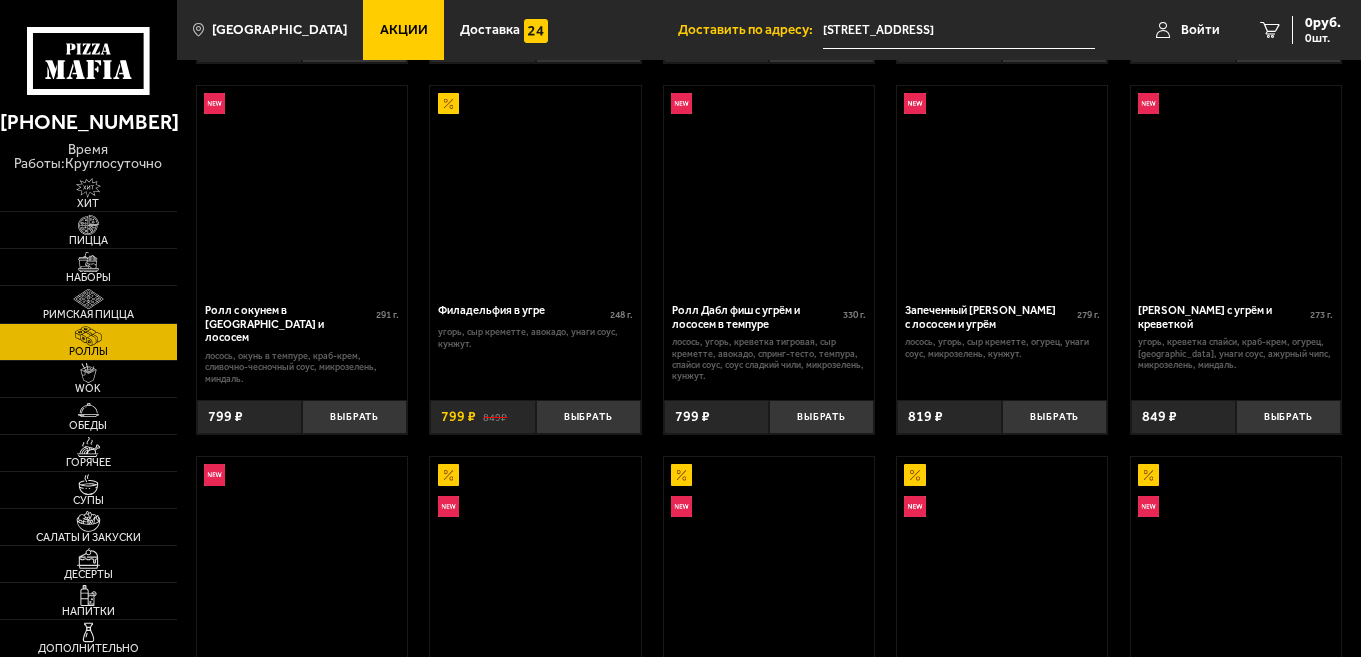 scroll, scrollTop: 200, scrollLeft: 0, axis: vertical 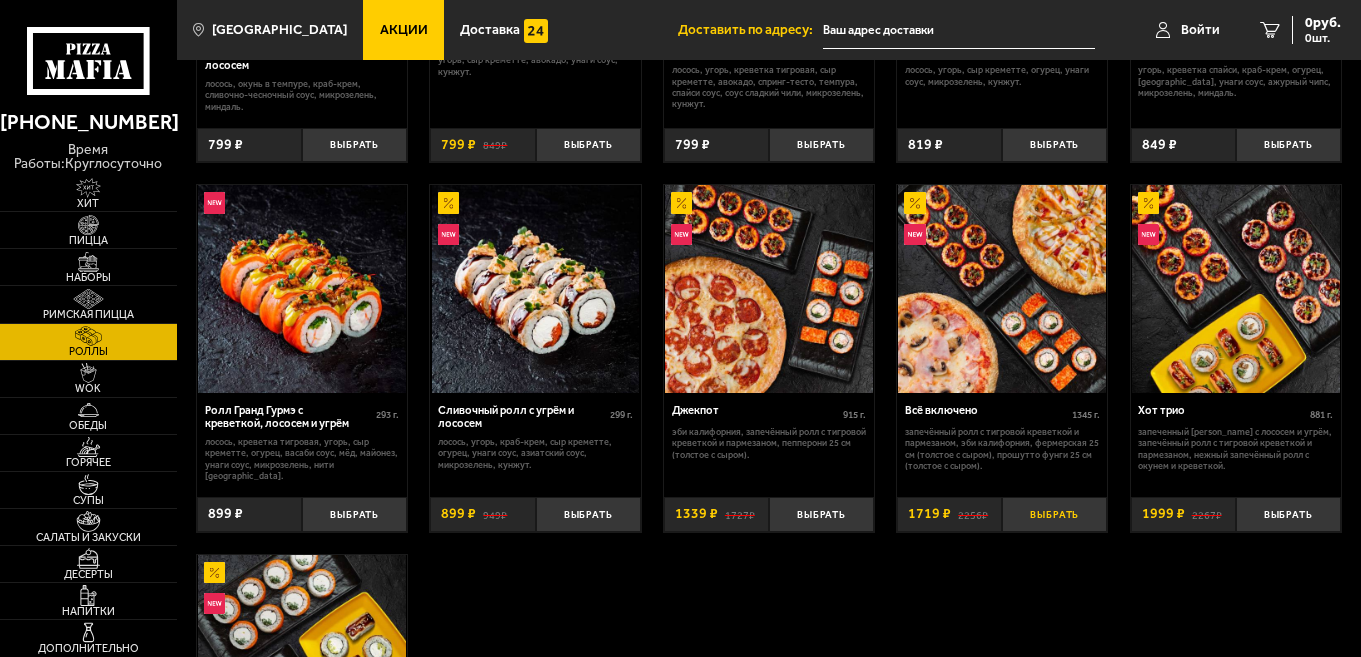 click on "Выбрать" at bounding box center [1054, 514] 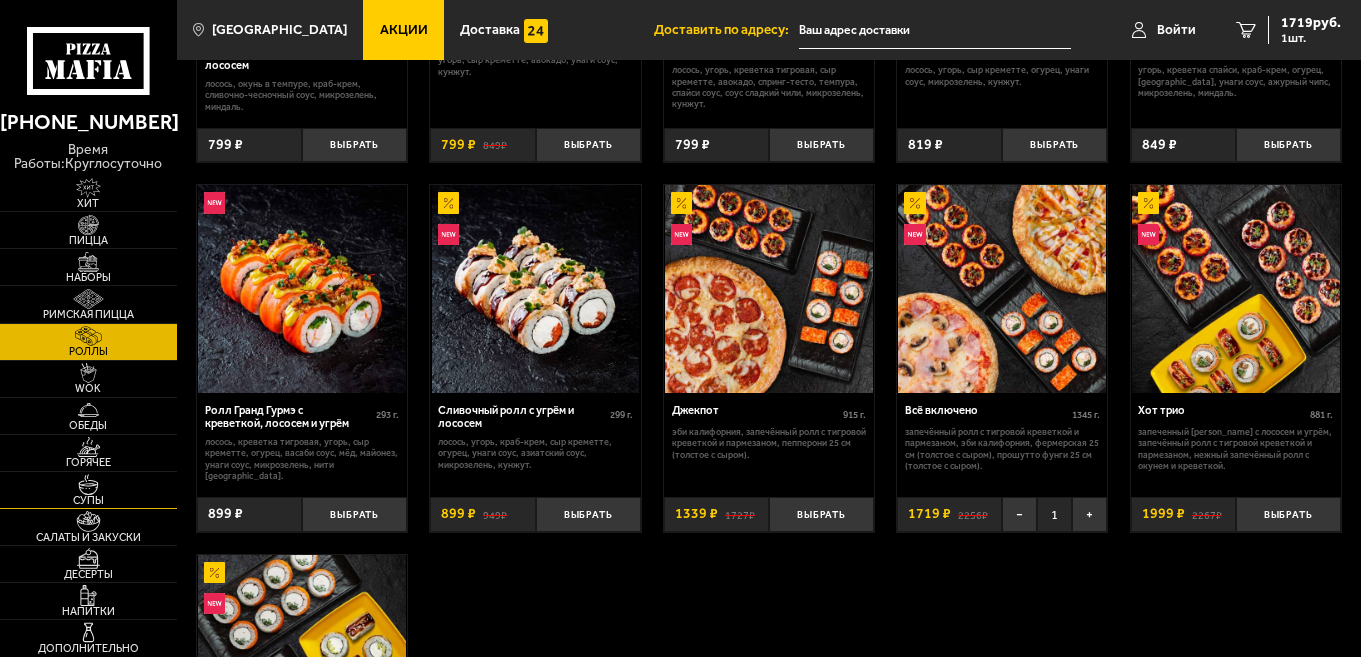 click at bounding box center [88, 484] 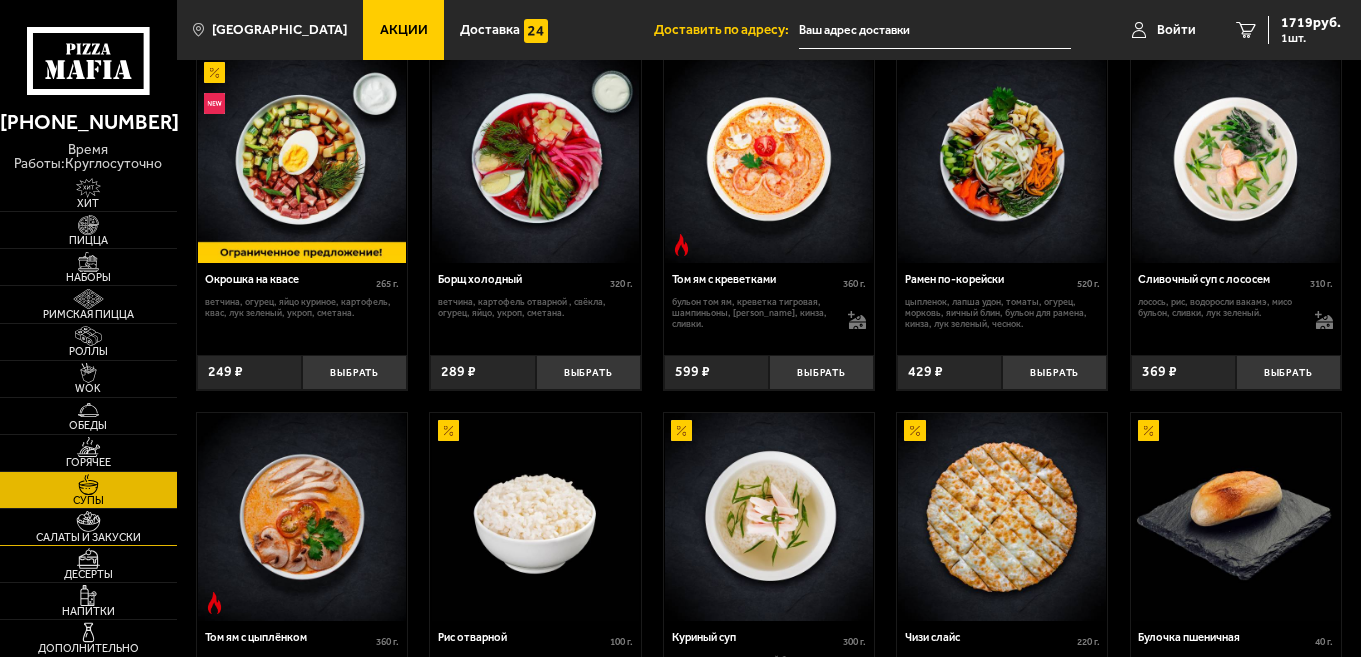 scroll, scrollTop: 300, scrollLeft: 0, axis: vertical 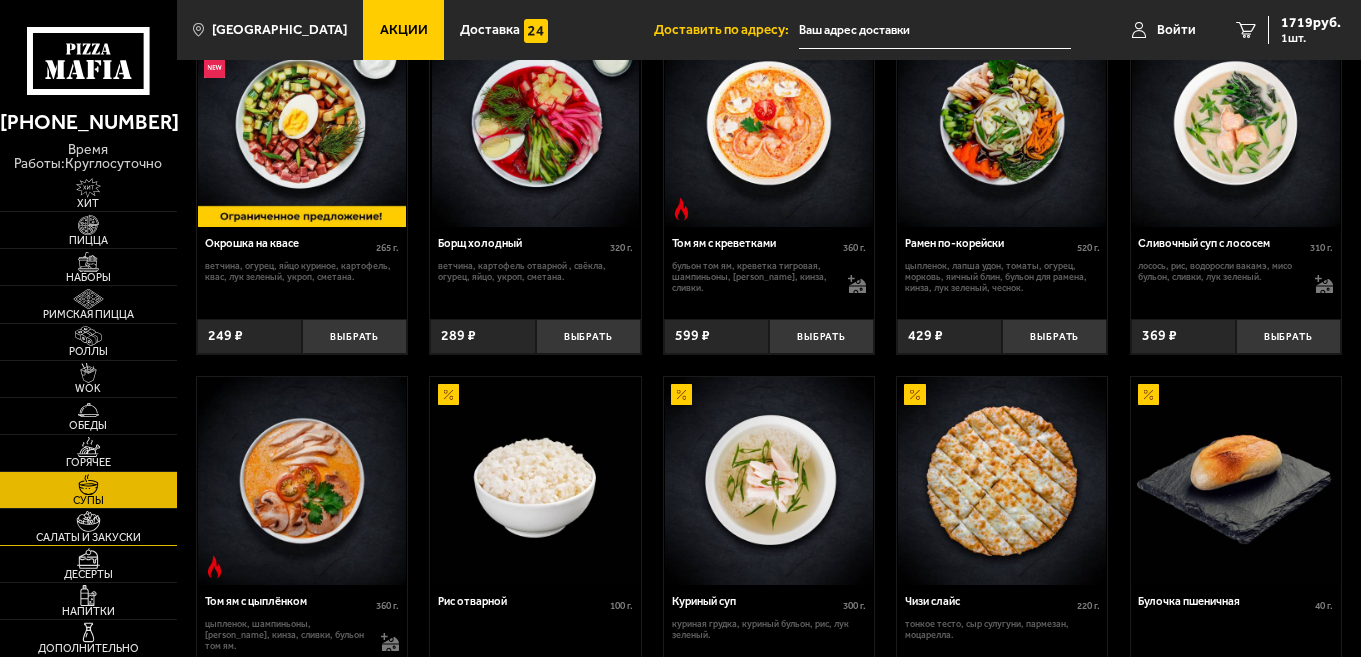click on "Салаты и закуски" at bounding box center [88, 537] 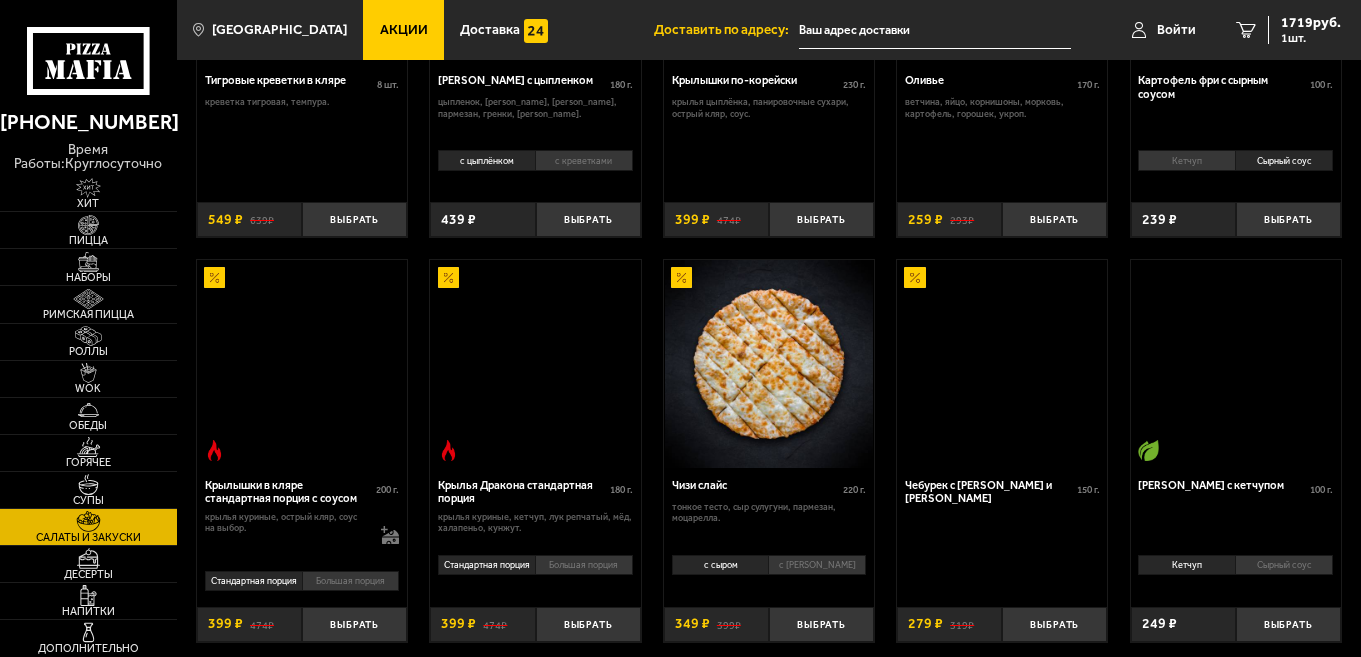 scroll, scrollTop: 0, scrollLeft: 0, axis: both 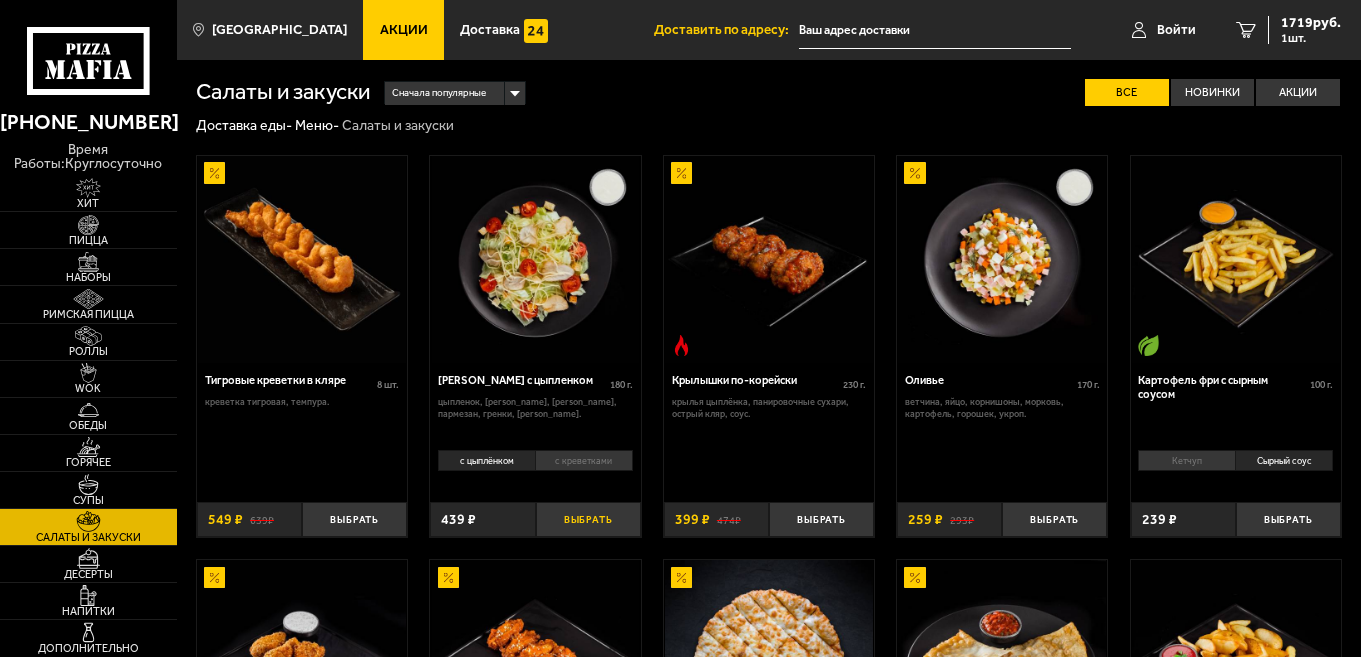 click on "Выбрать" at bounding box center (588, 519) 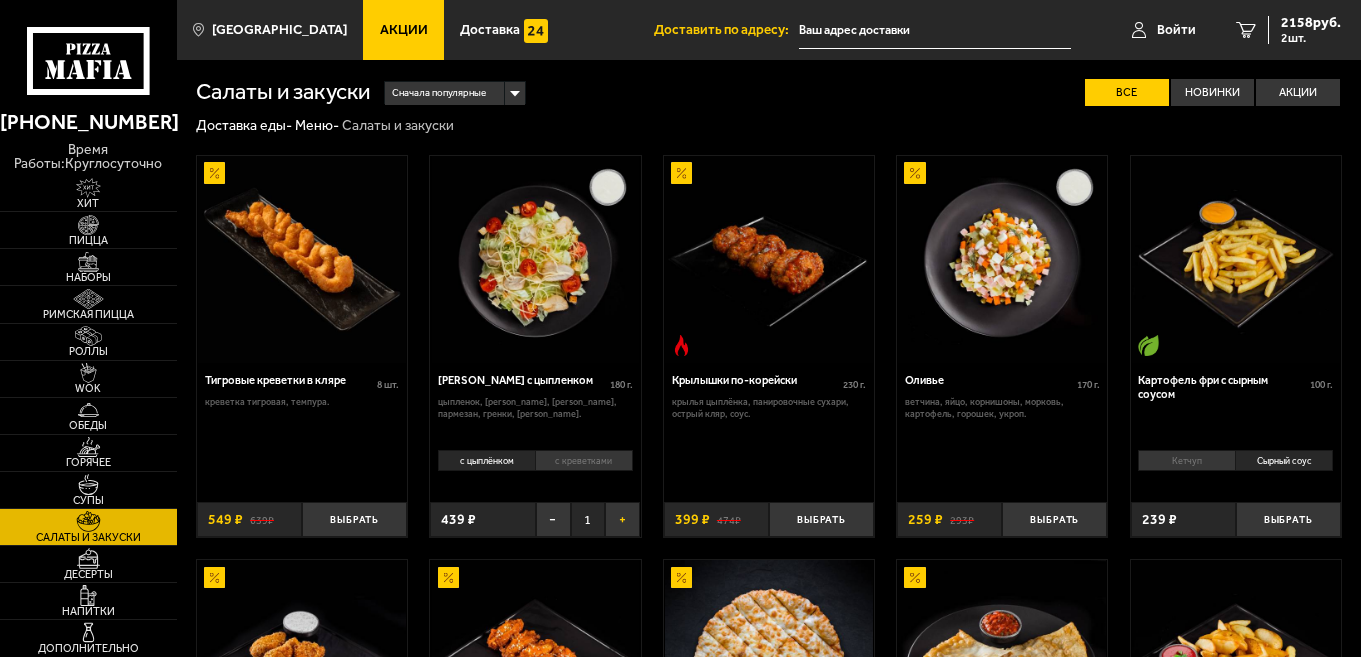 click on "+" at bounding box center [622, 519] 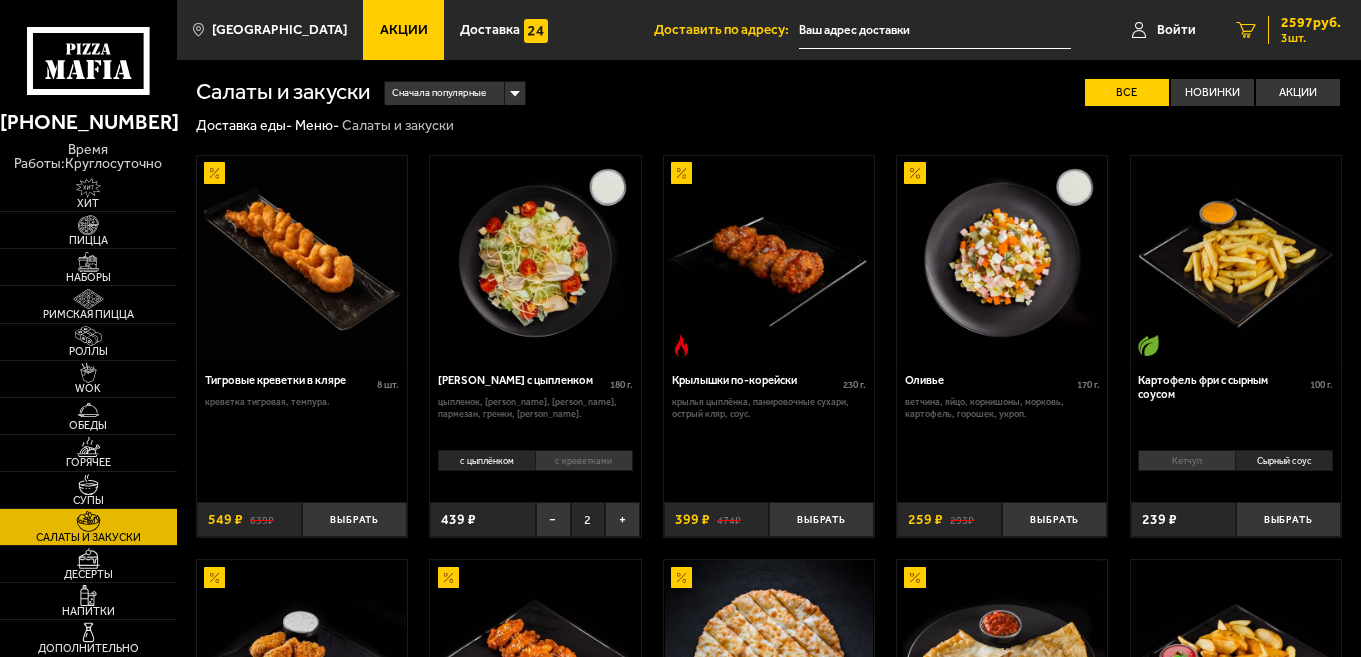 click on "3  шт." at bounding box center [1311, 38] 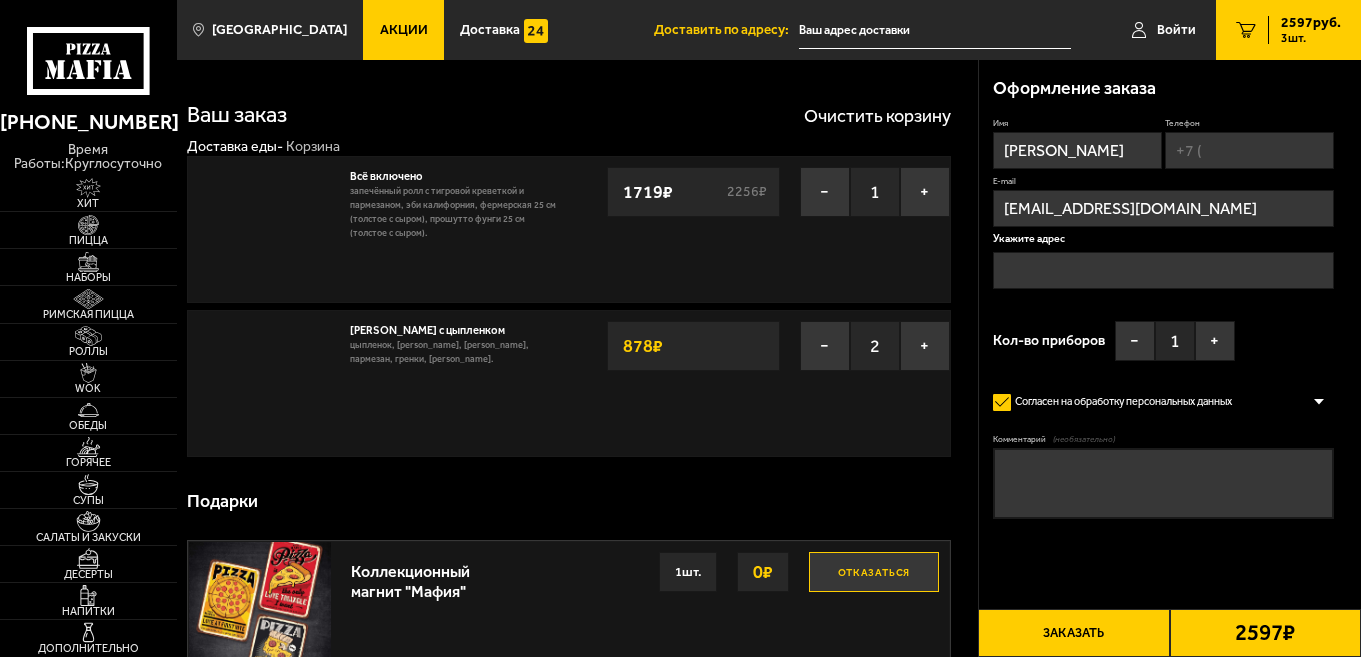 type on "[STREET_ADDRESS]" 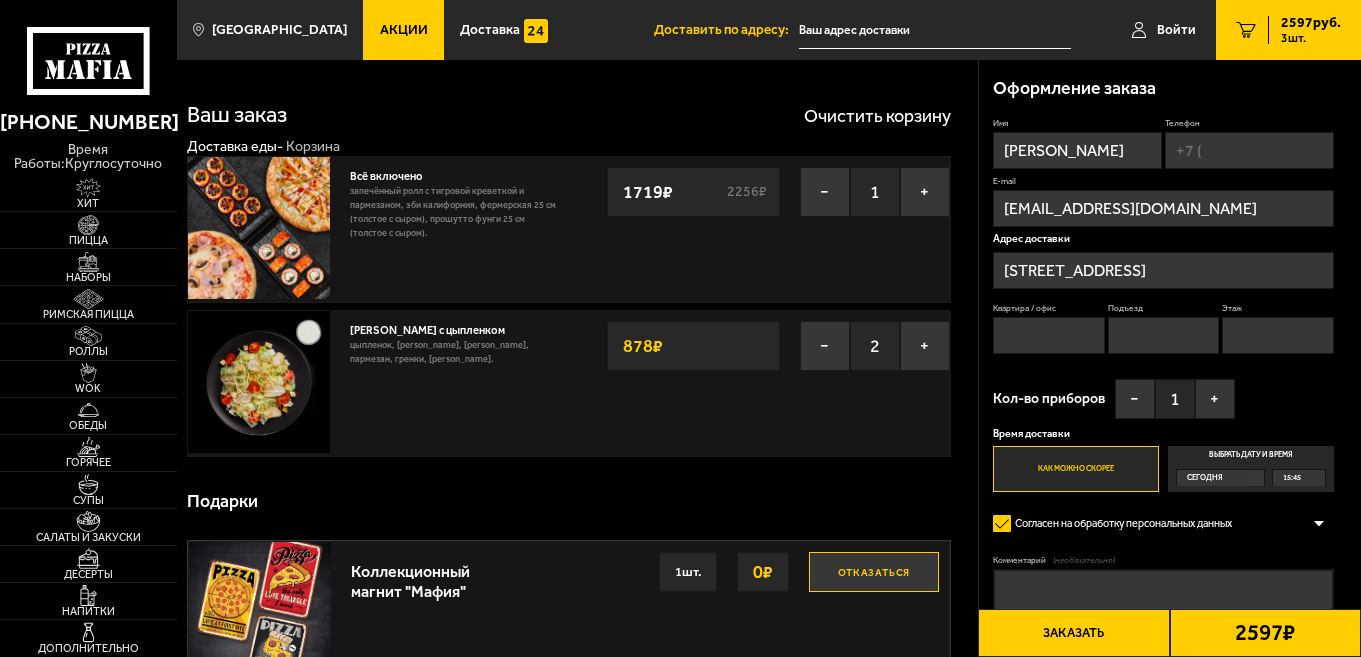 click on "Квартира / офис" at bounding box center (1049, 335) 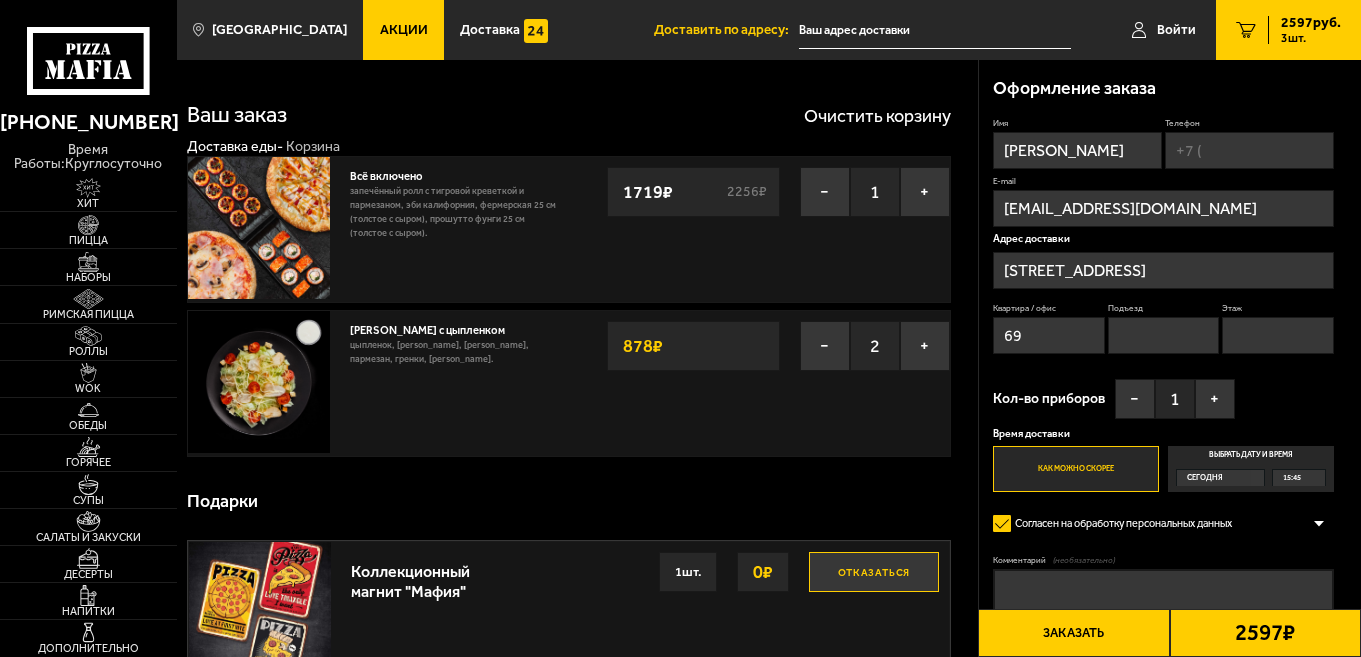 drag, startPoint x: 1151, startPoint y: 345, endPoint x: 1146, endPoint y: 354, distance: 10.29563 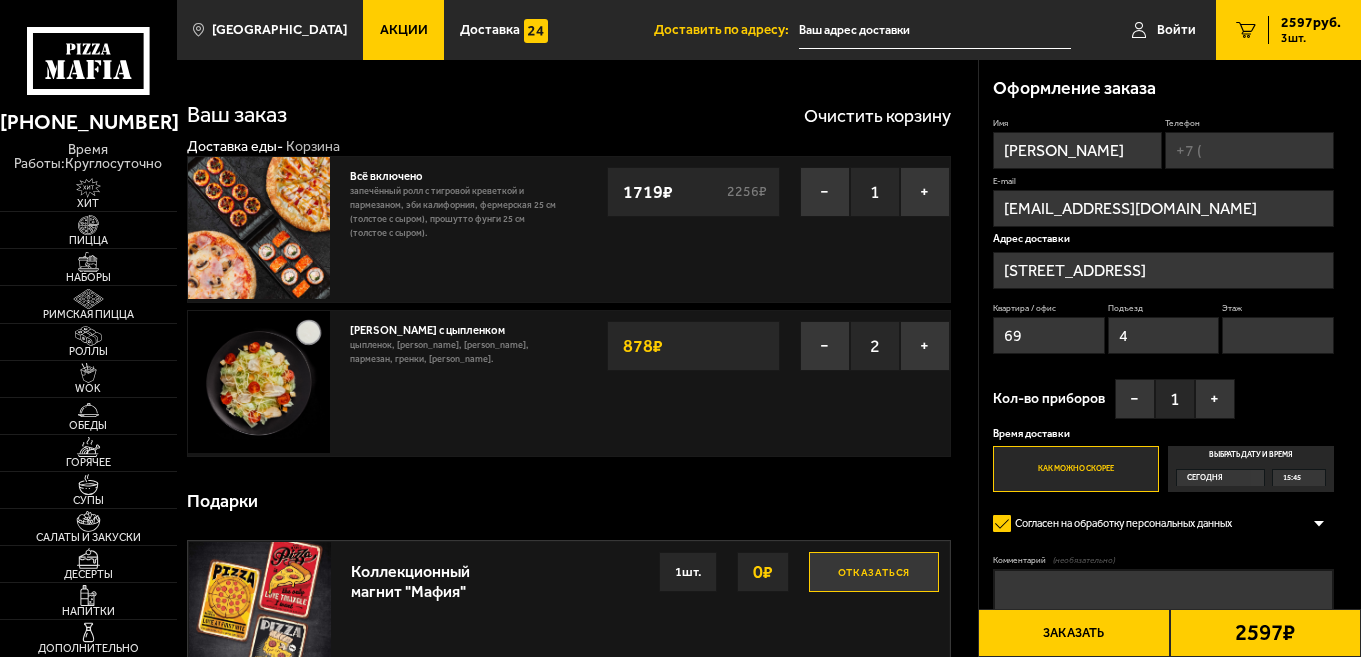drag, startPoint x: 1269, startPoint y: 327, endPoint x: 1260, endPoint y: 343, distance: 18.35756 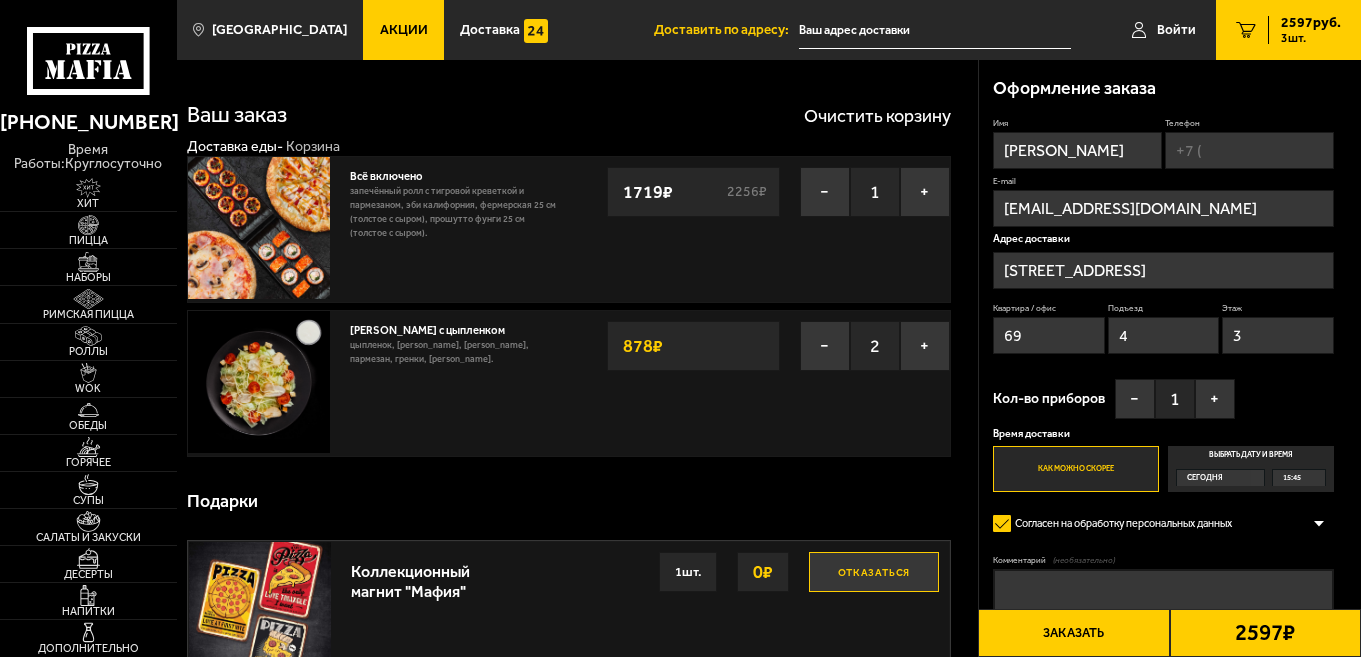 click on "Заказать" at bounding box center (1073, 633) 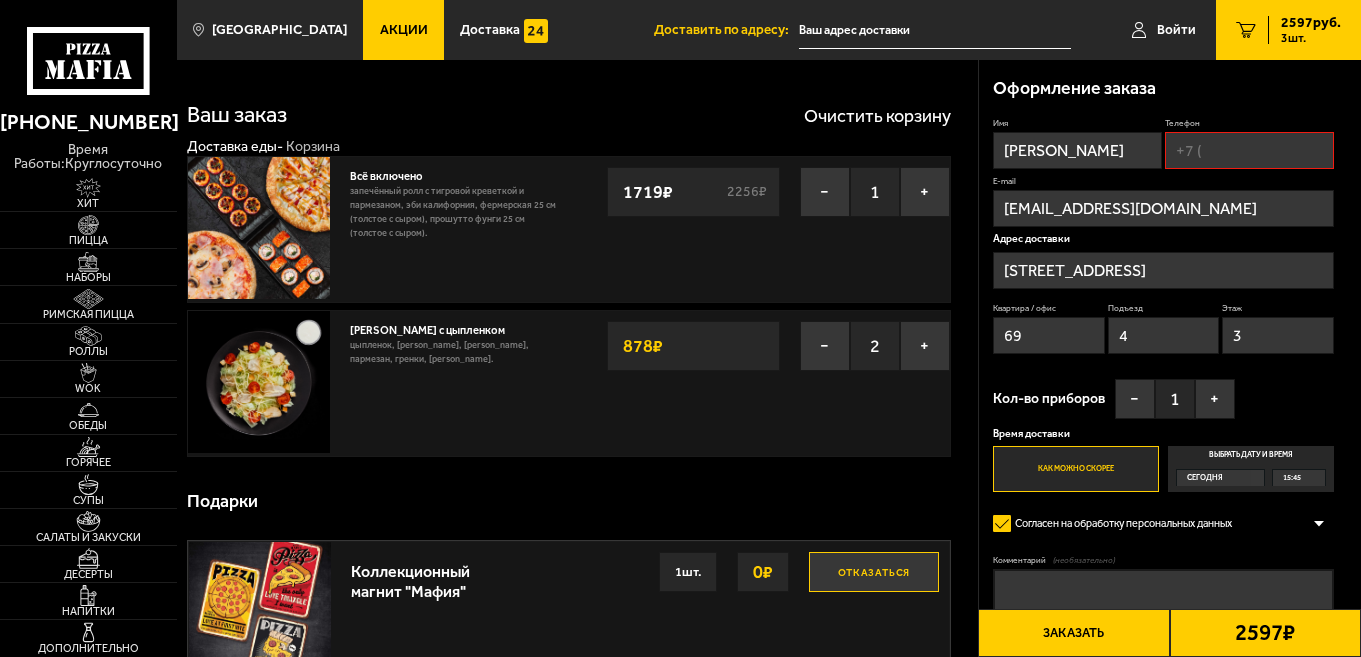 click on "Телефон" at bounding box center (1249, 150) 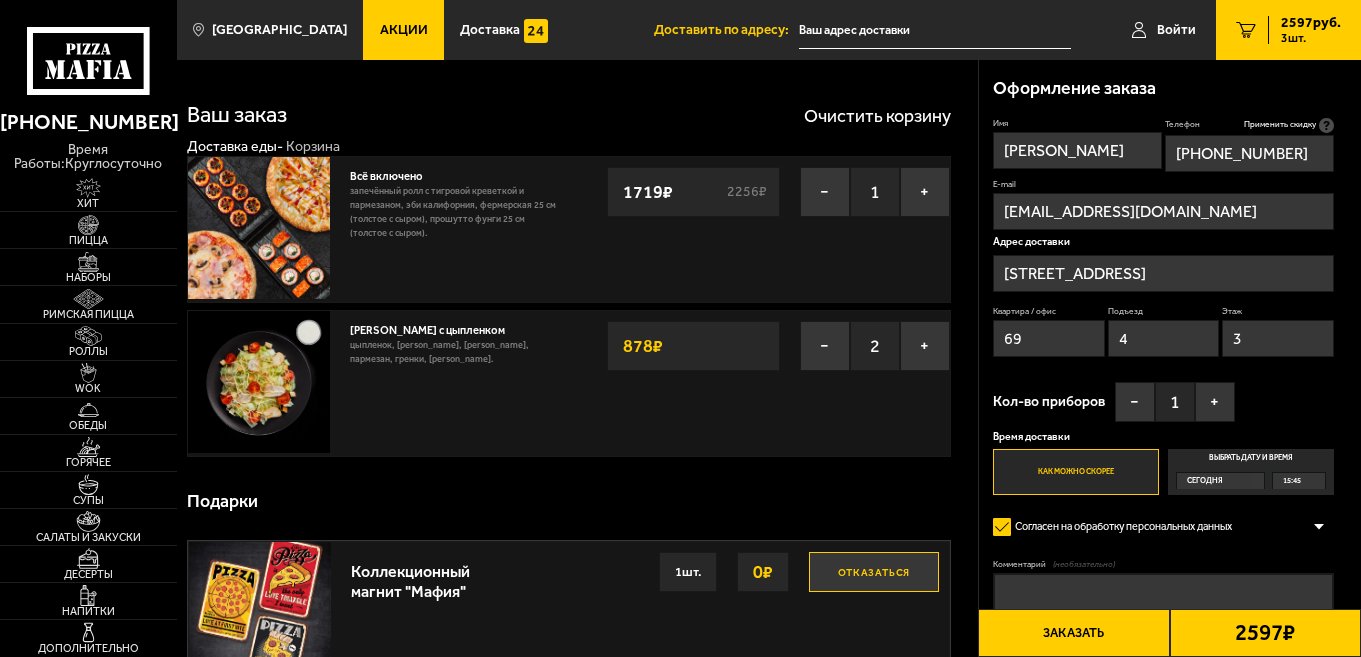 click on "Заказать" at bounding box center (1073, 633) 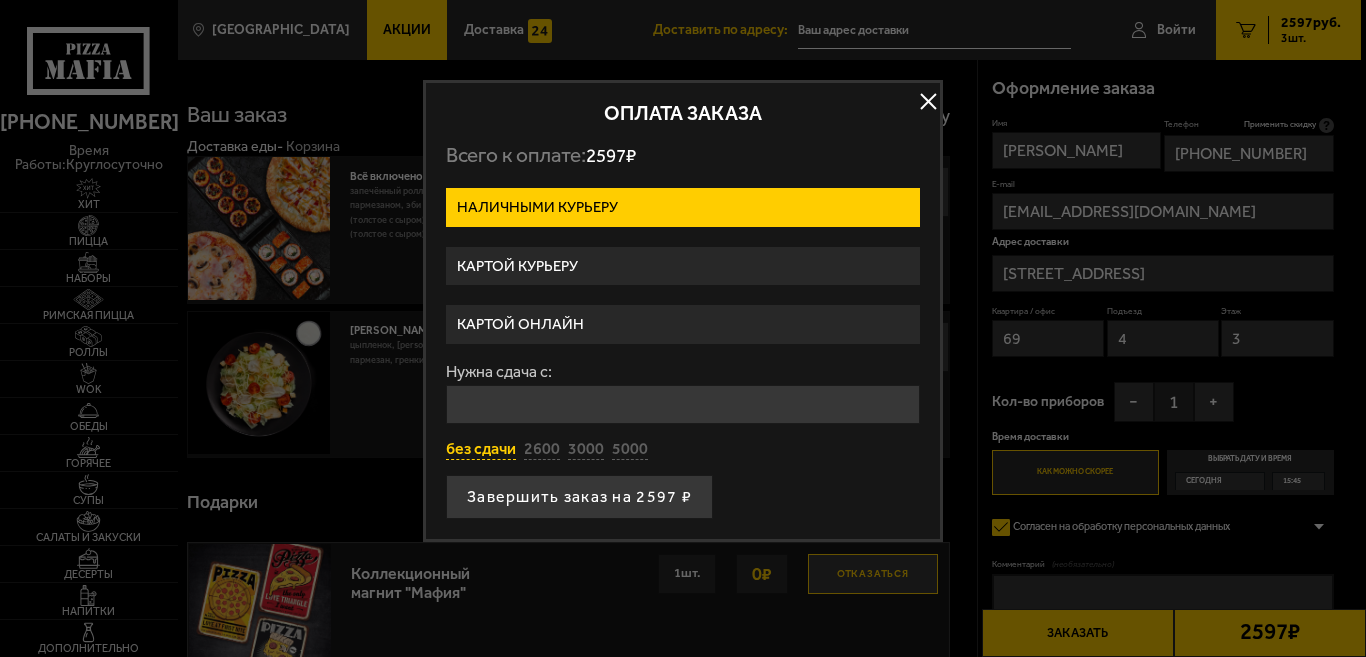 click on "без сдачи" at bounding box center [481, 450] 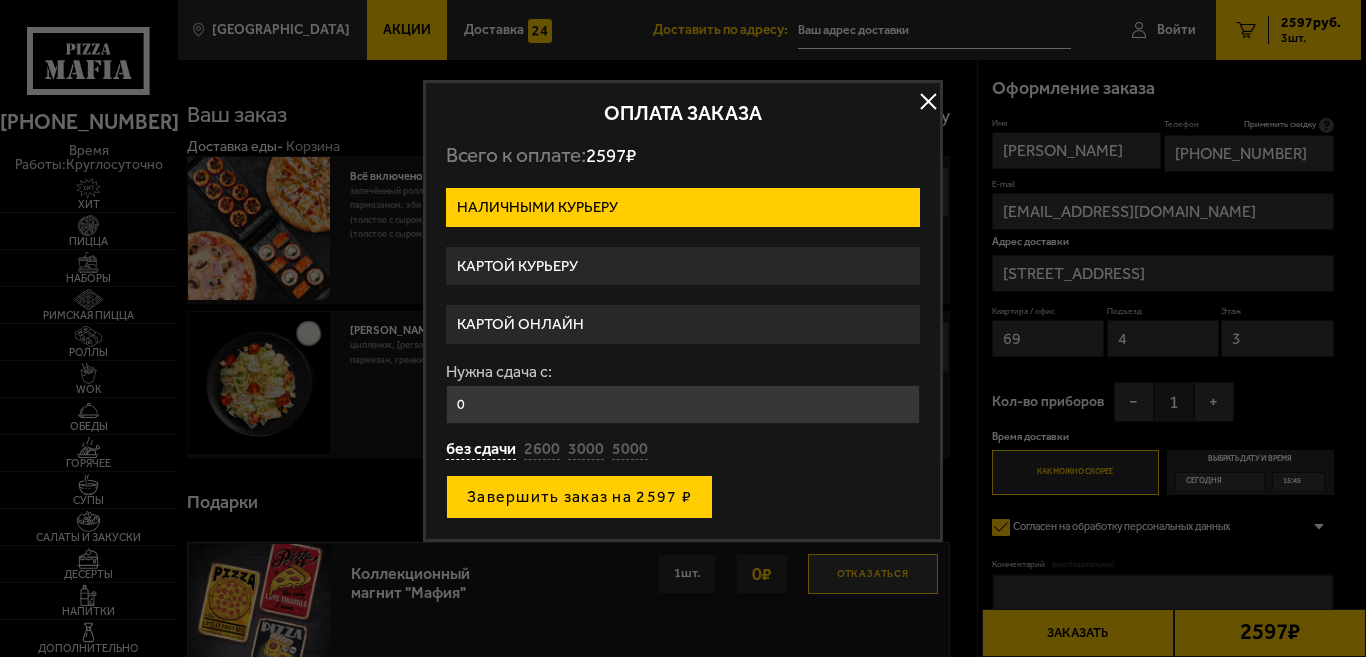 click on "Завершить заказ на 2597 ₽" at bounding box center [579, 497] 